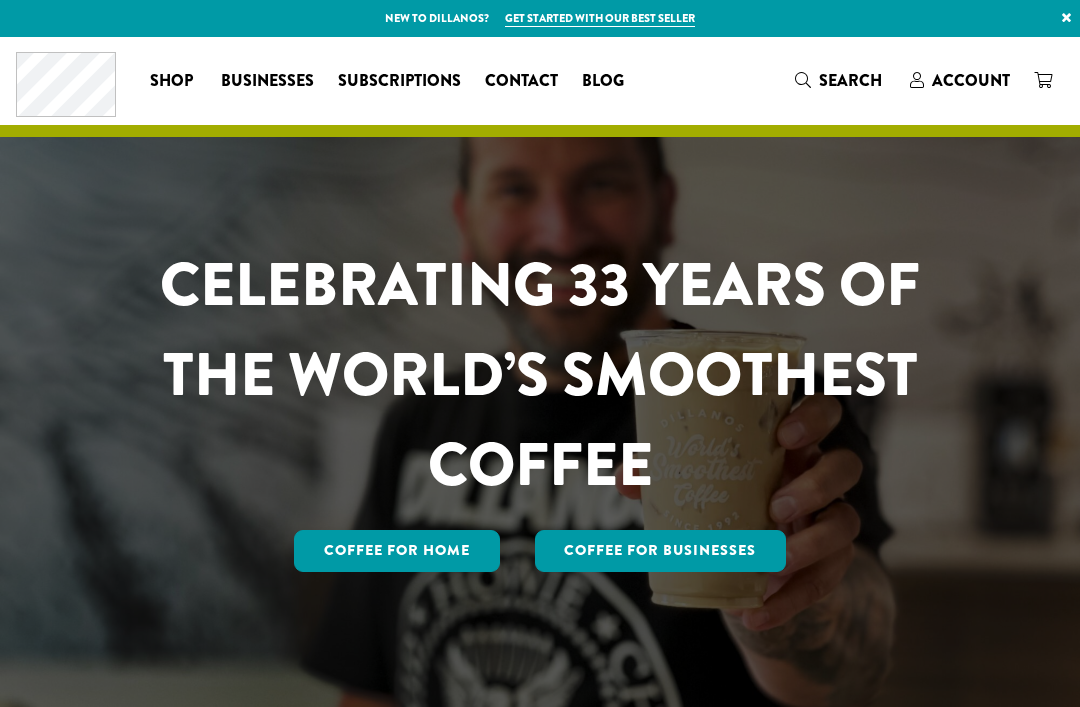 scroll, scrollTop: 0, scrollLeft: 0, axis: both 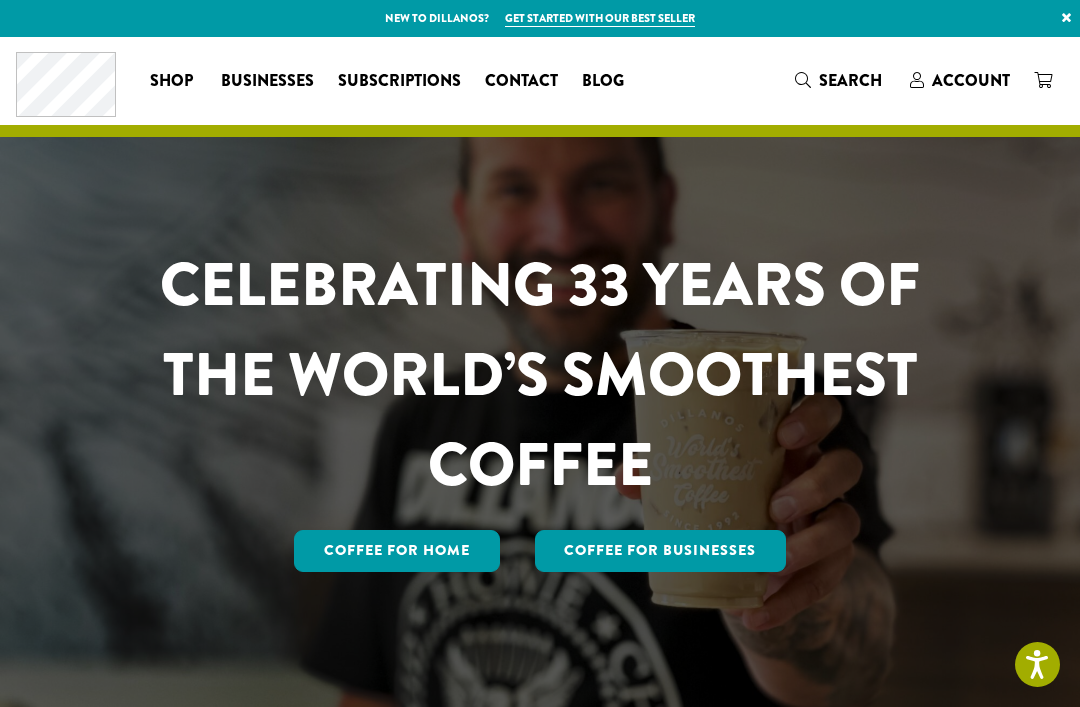 click on "Account" at bounding box center [971, 80] 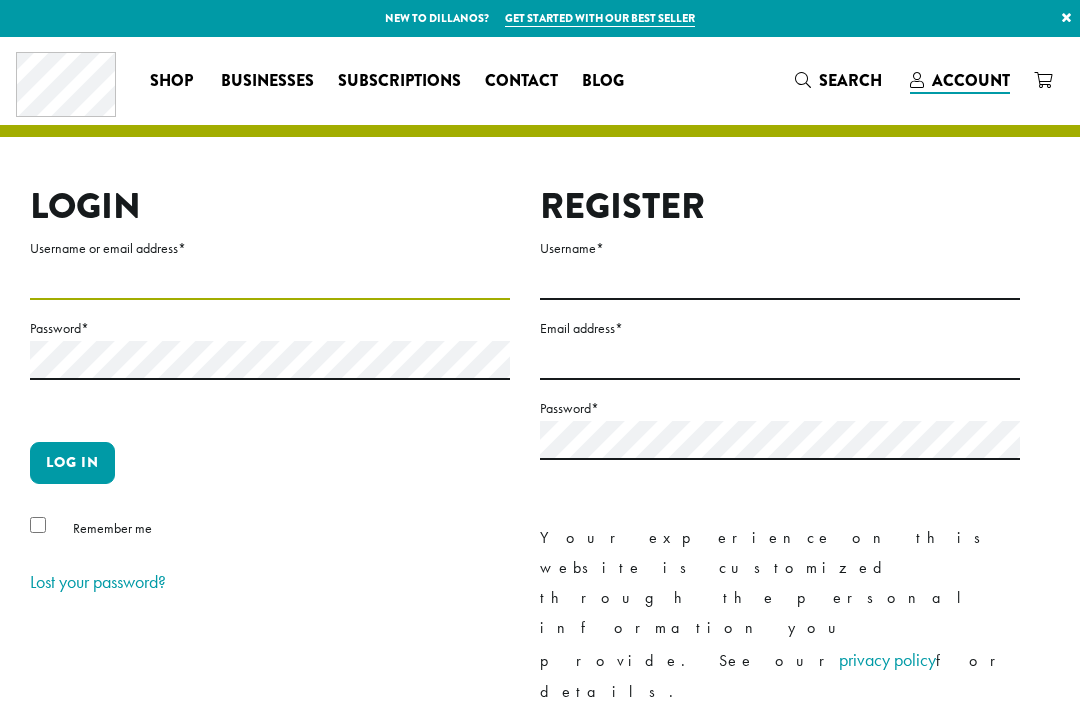 scroll, scrollTop: 0, scrollLeft: 0, axis: both 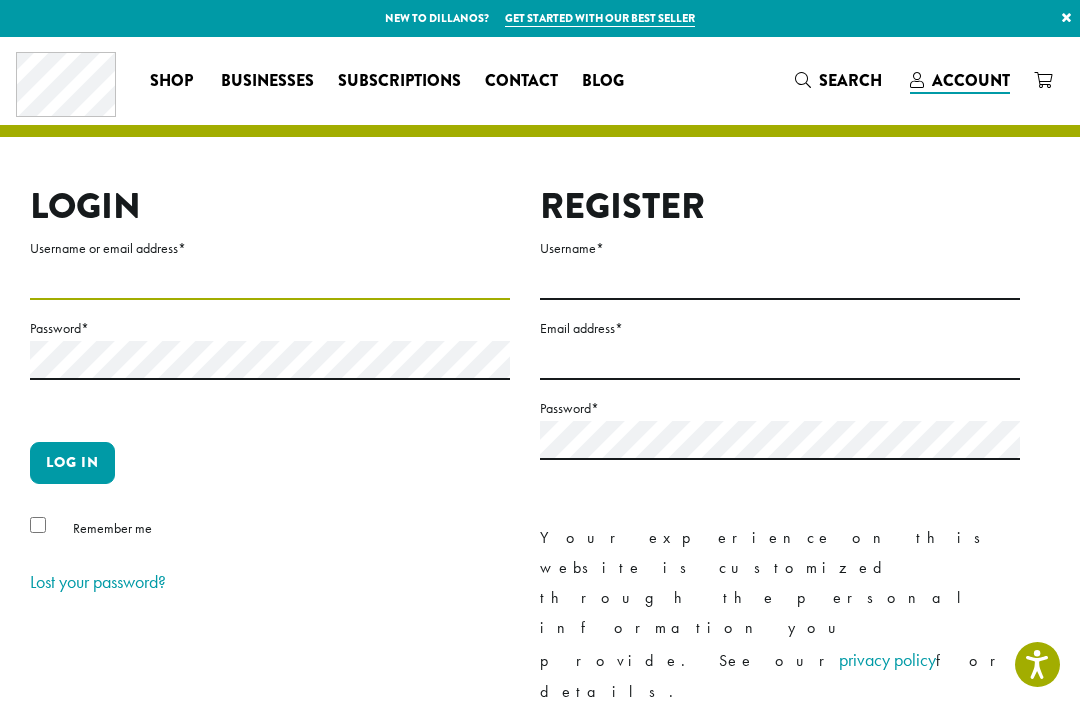 type on "**********" 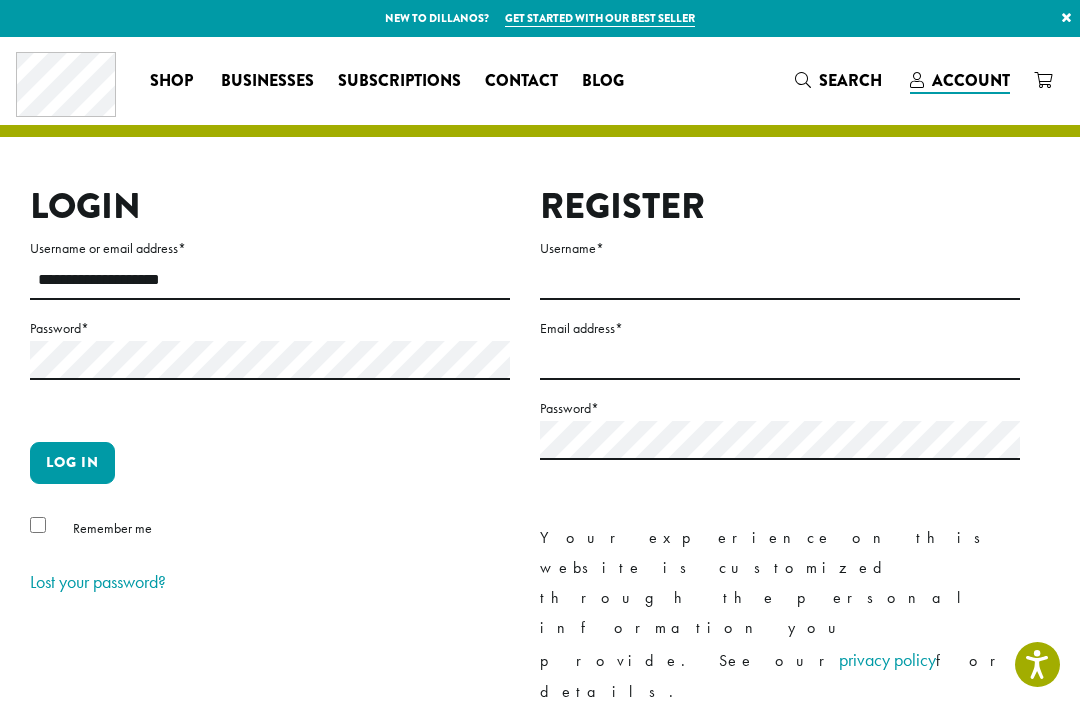click on "Log in" at bounding box center (72, 463) 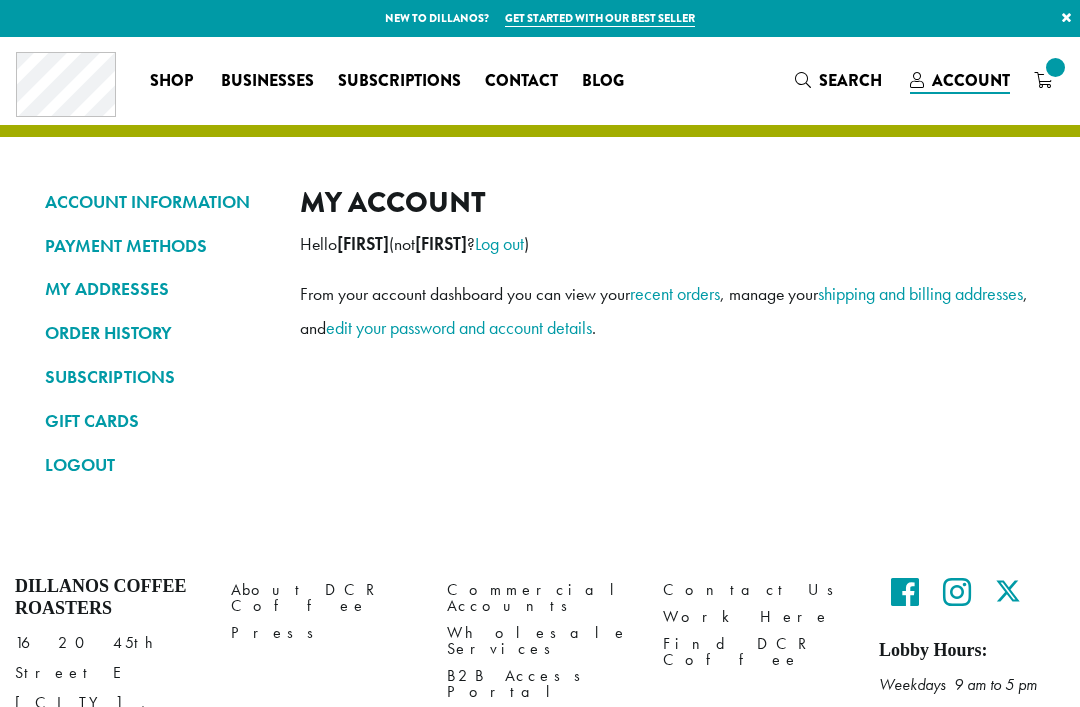 scroll, scrollTop: 0, scrollLeft: 0, axis: both 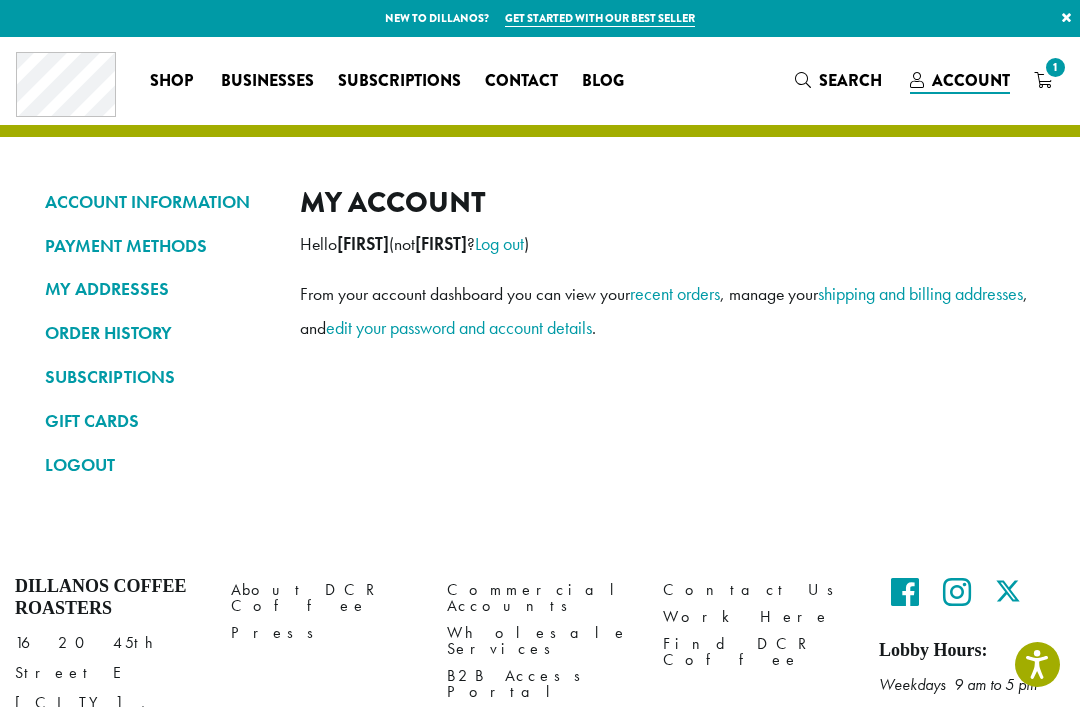 click on "ACCOUNT INFORMATION
PAYMENT METHODS
MY ADDRESSES
ORDER HISTORY
SUBSCRIPTIONS
GIFT CARDS
LOGOUT
My account
Hello  Tracy  (not  Tracy ?  Log out )
From your account dashboard you can view your  recent orders , manage your  shipping and billing addresses , and  edit your password and account details ." at bounding box center (540, 291) 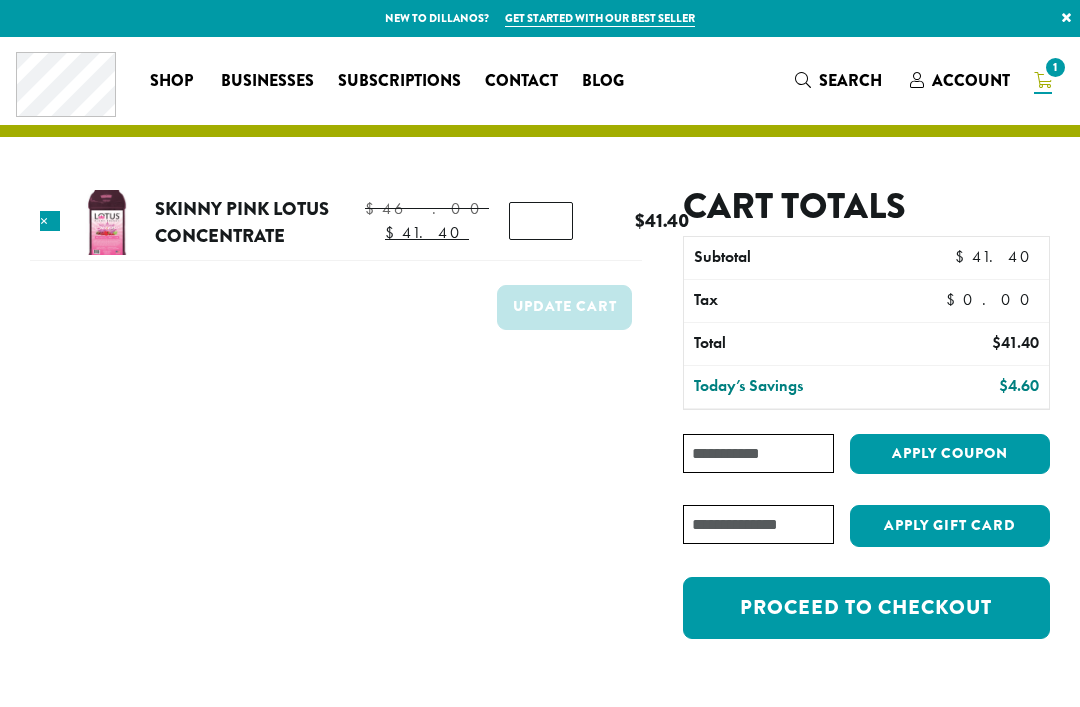 scroll, scrollTop: 0, scrollLeft: 0, axis: both 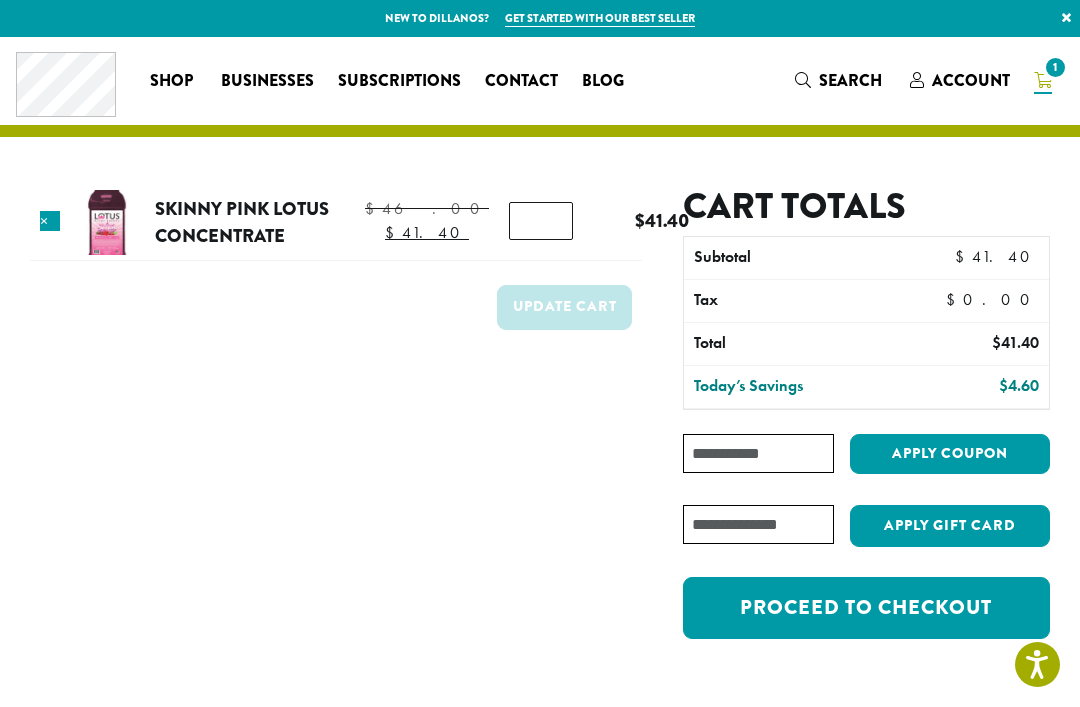 click on "×" at bounding box center (50, 221) 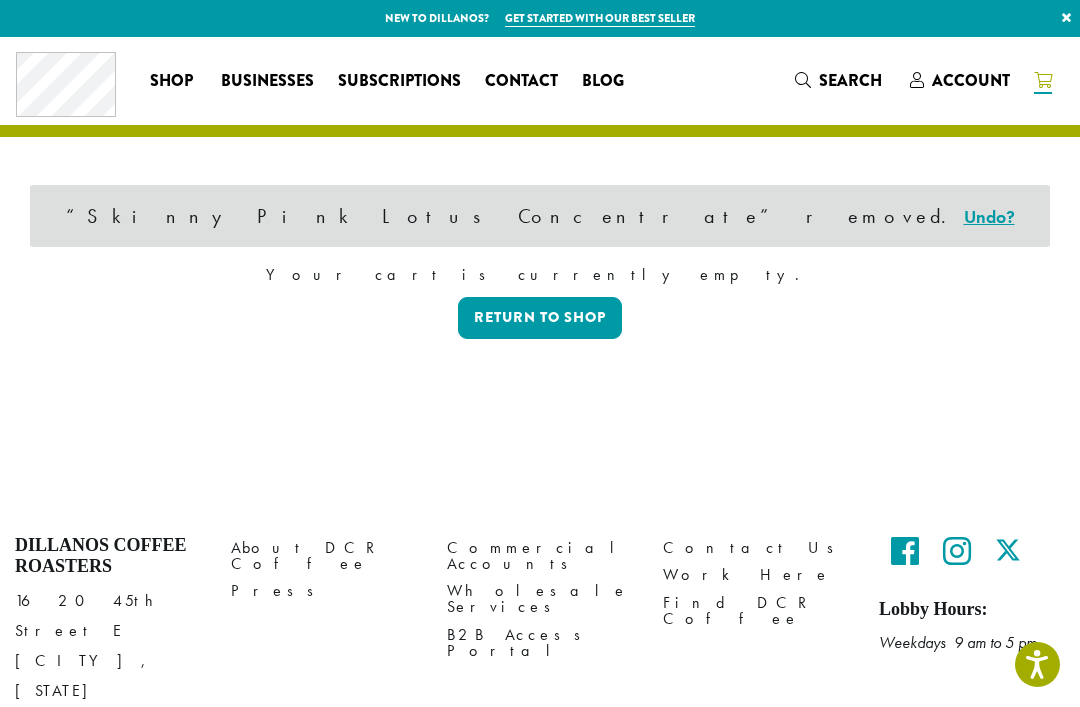click on "Return to shop" at bounding box center (540, 318) 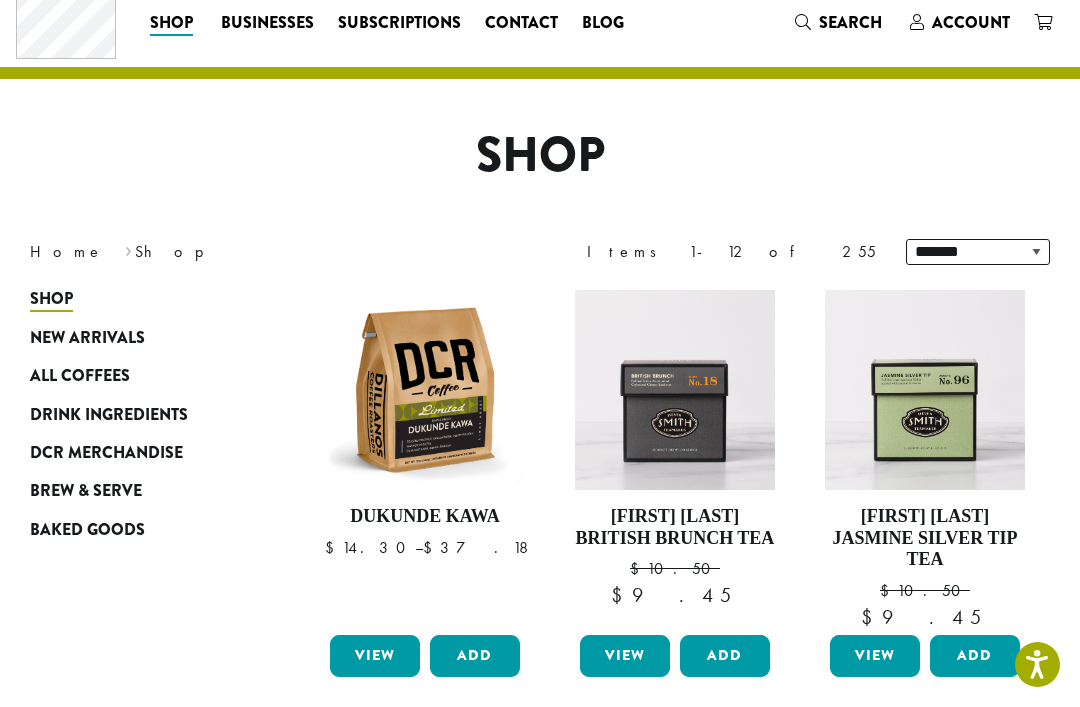 scroll, scrollTop: 43, scrollLeft: 0, axis: vertical 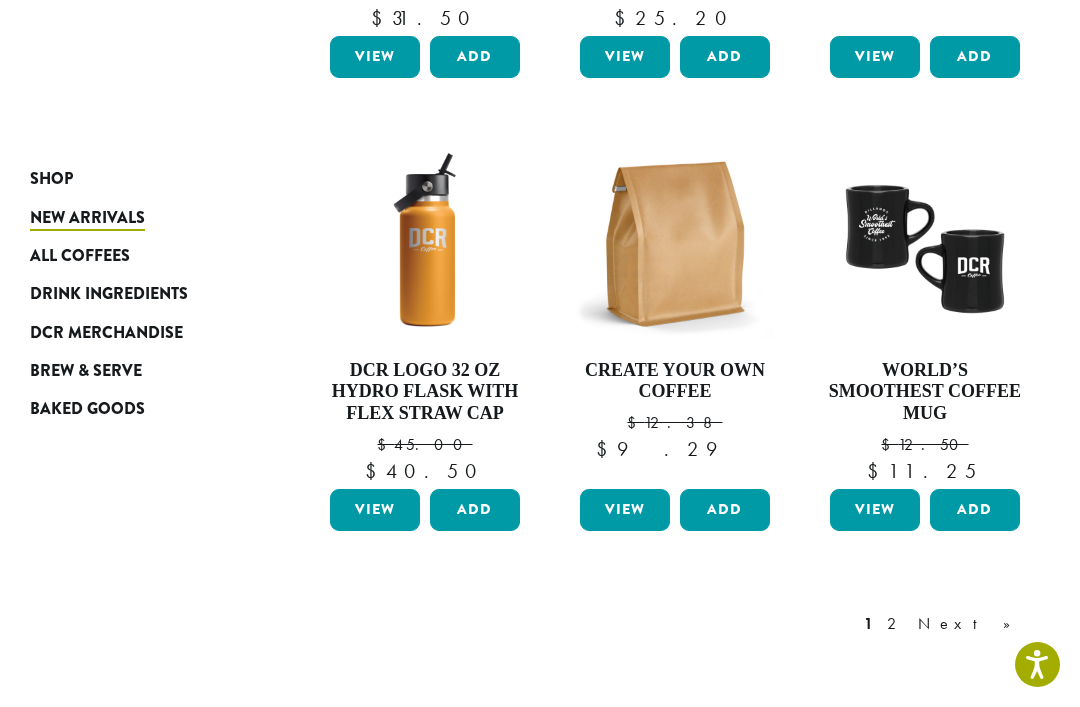 click on "**********" at bounding box center [540, -235] 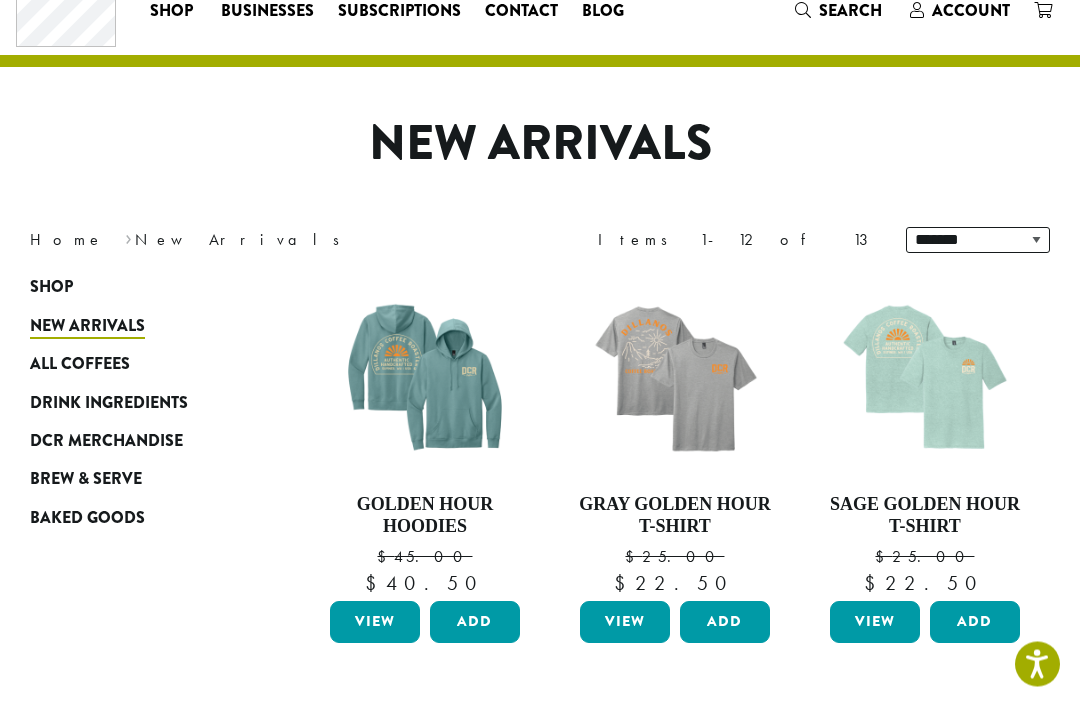 scroll, scrollTop: 0, scrollLeft: 0, axis: both 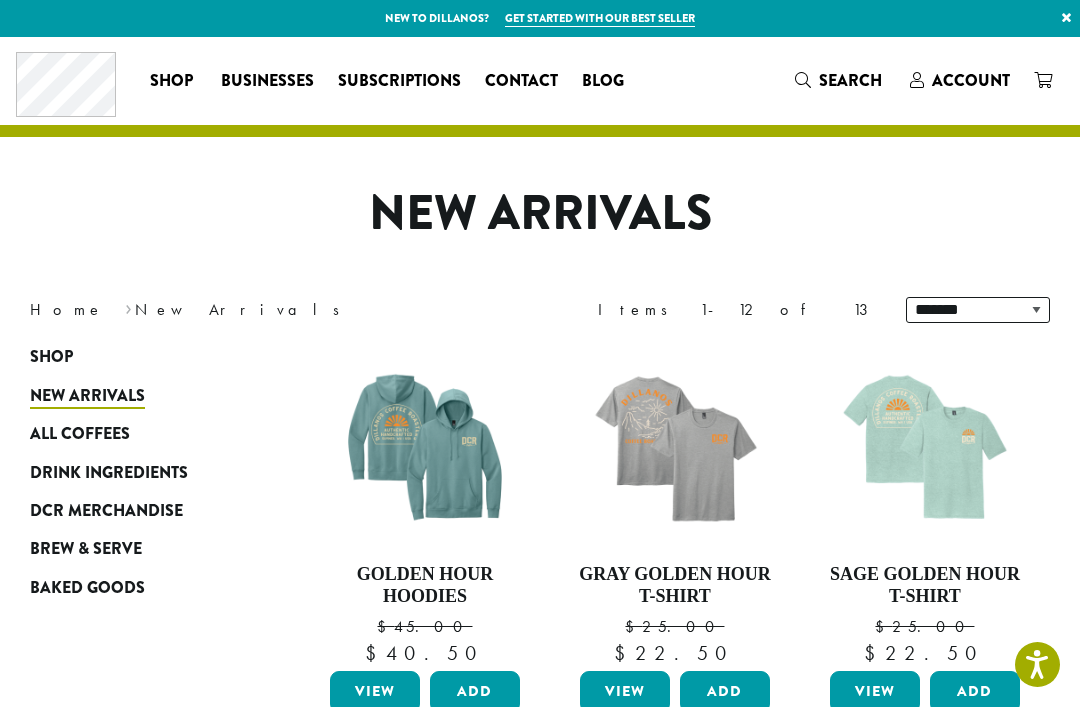click on "Shop" at bounding box center (51, 357) 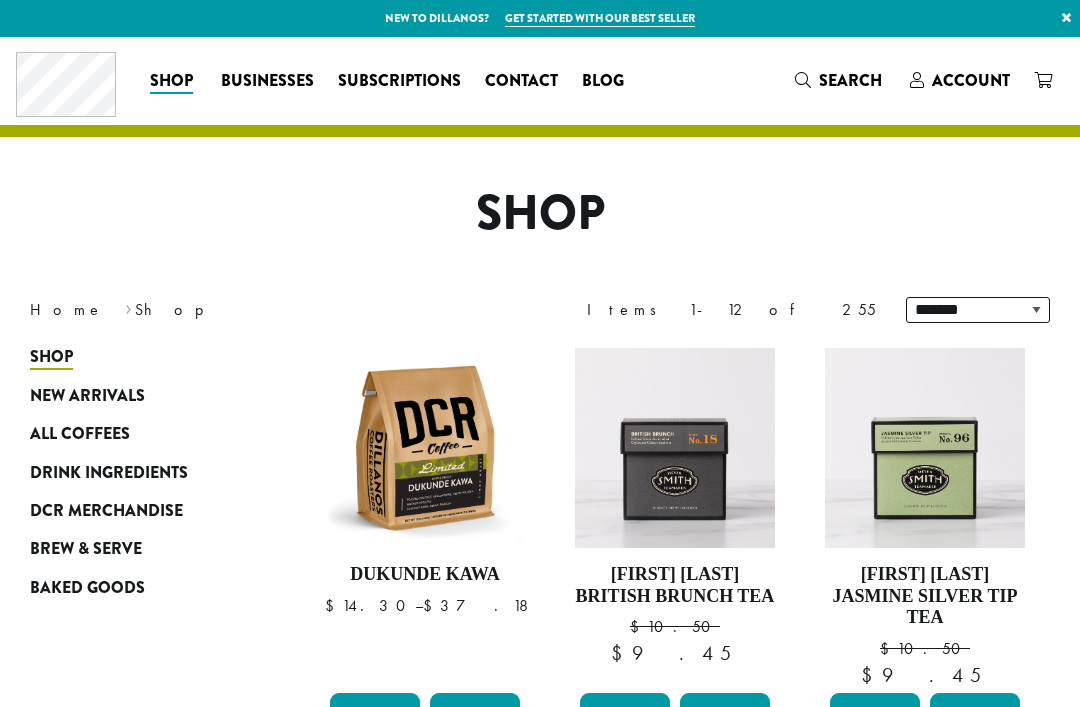 scroll, scrollTop: 0, scrollLeft: 0, axis: both 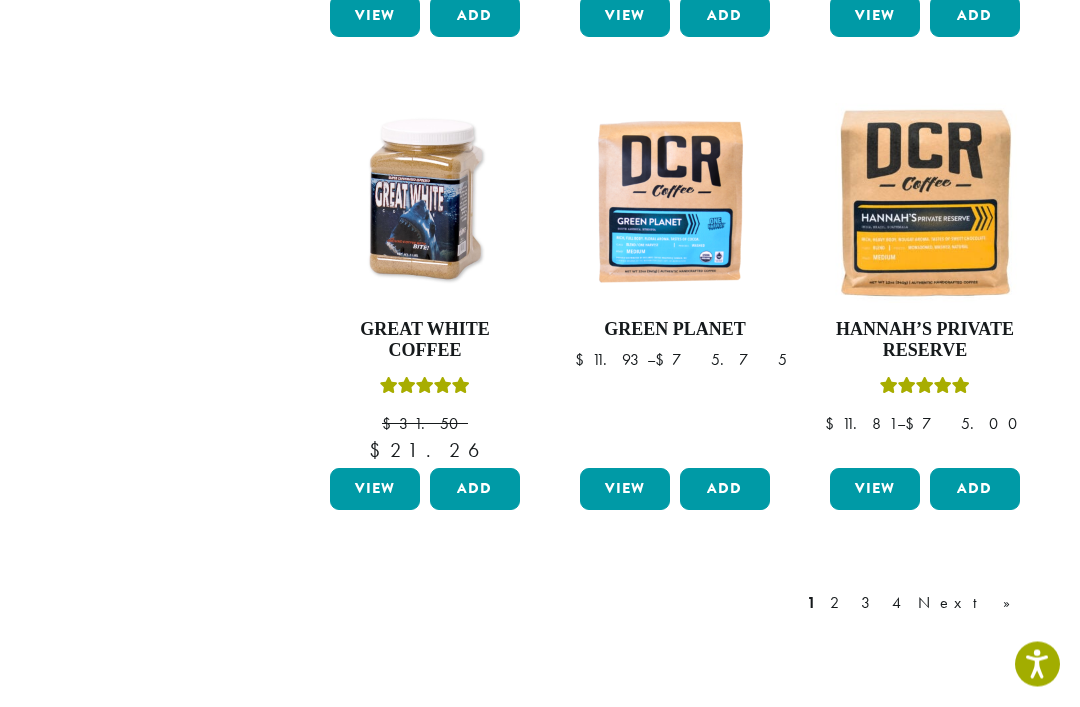 click on "Next »" at bounding box center (971, 604) 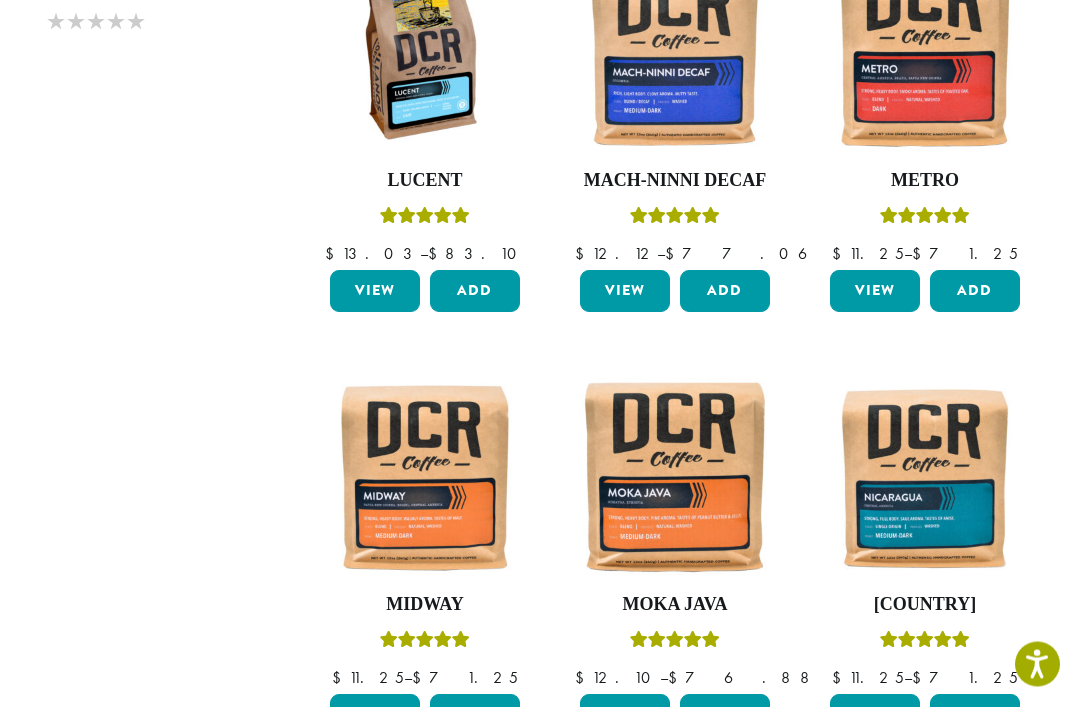 scroll, scrollTop: 1295, scrollLeft: 0, axis: vertical 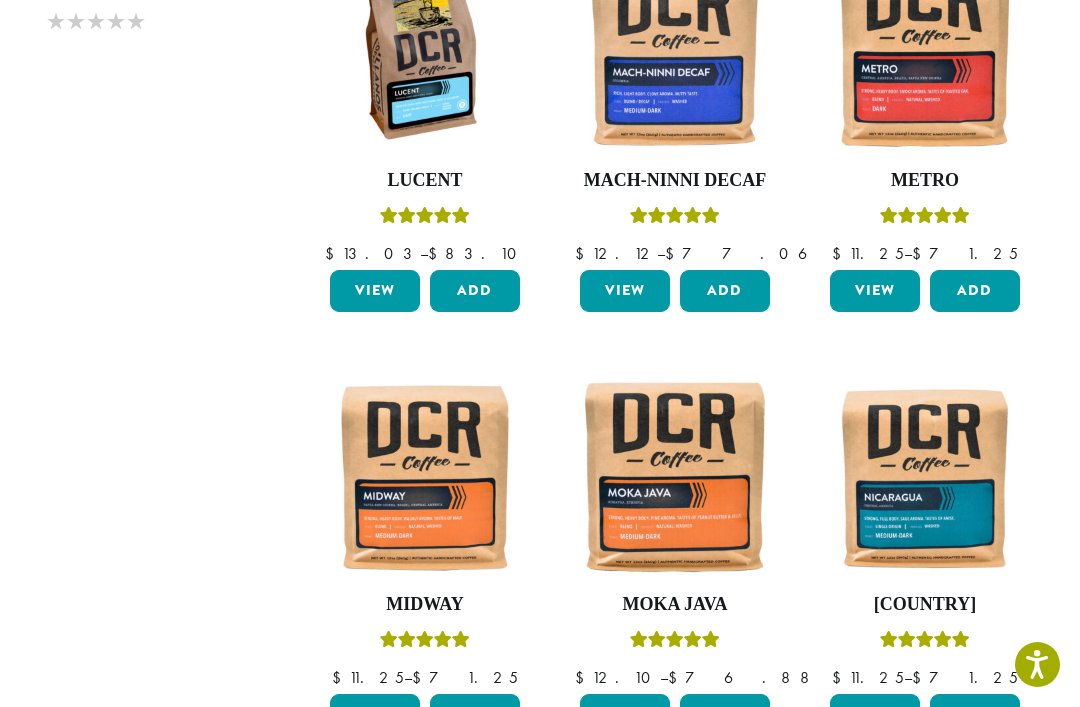 click on "Add" at bounding box center [475, 715] 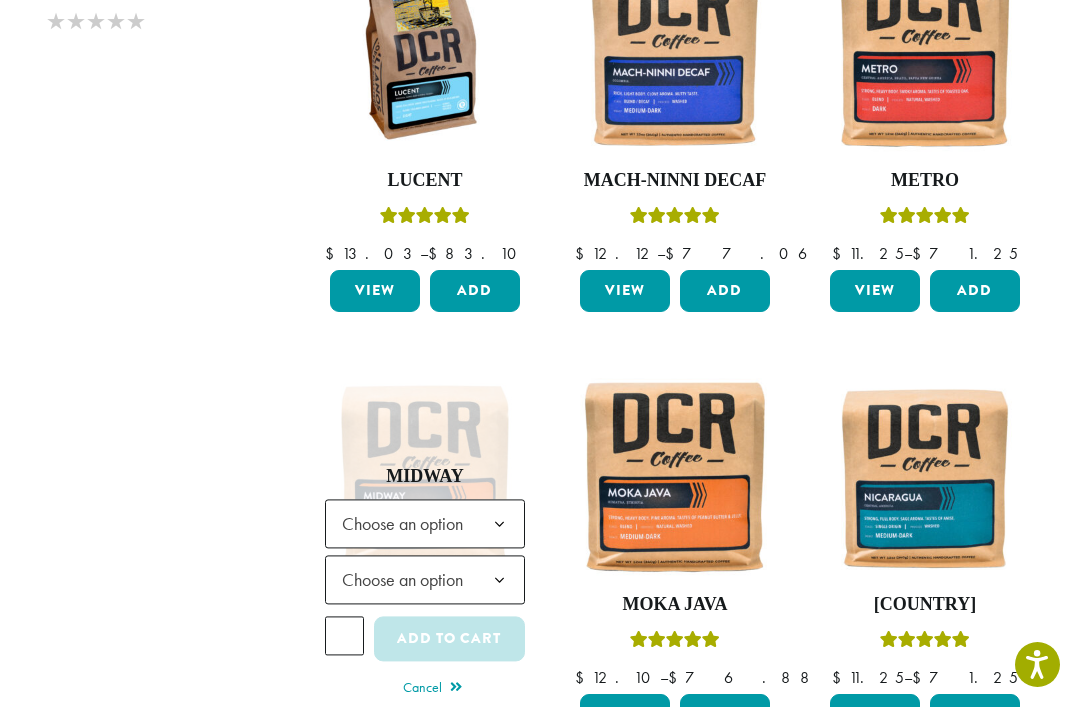 click 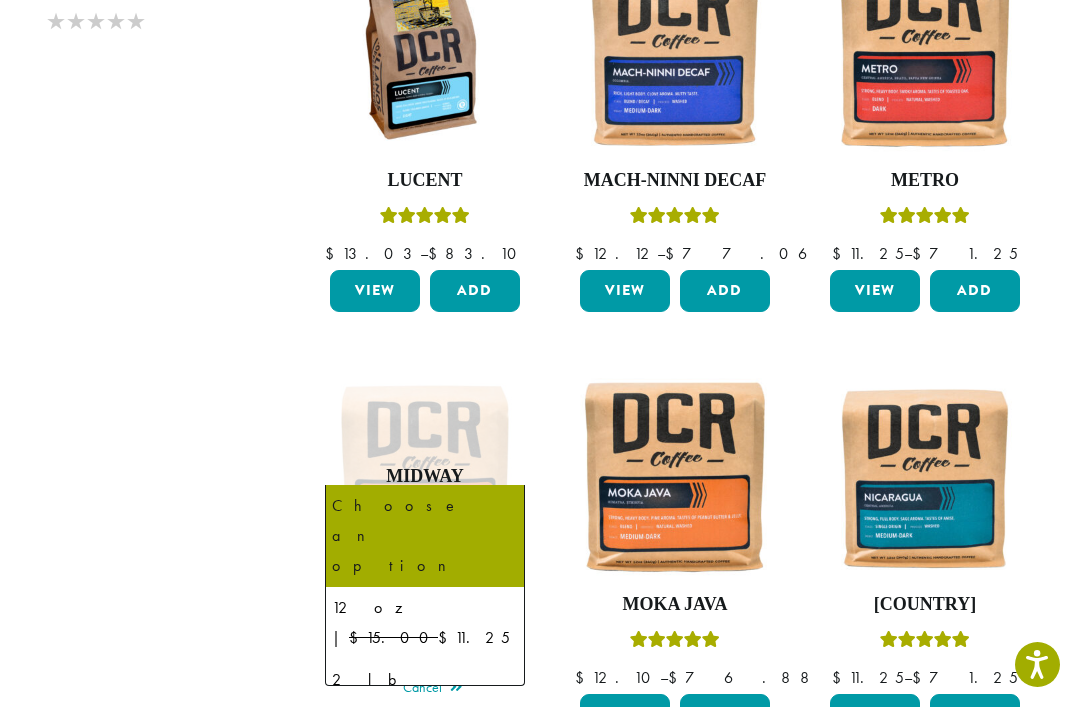 select on "**********" 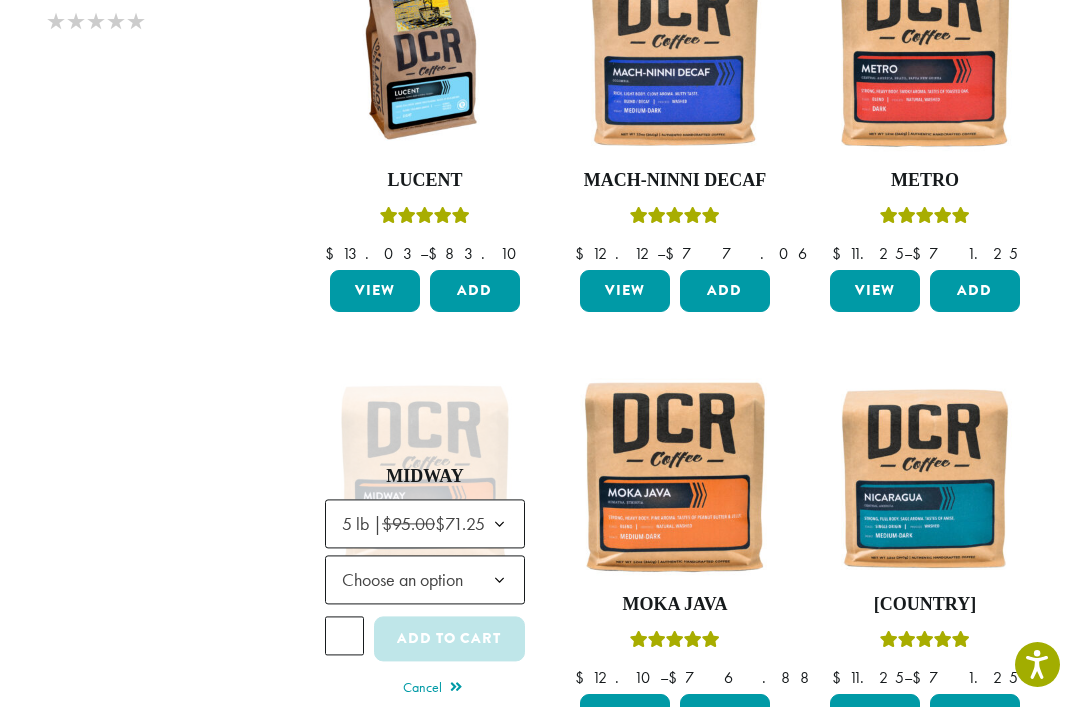 click 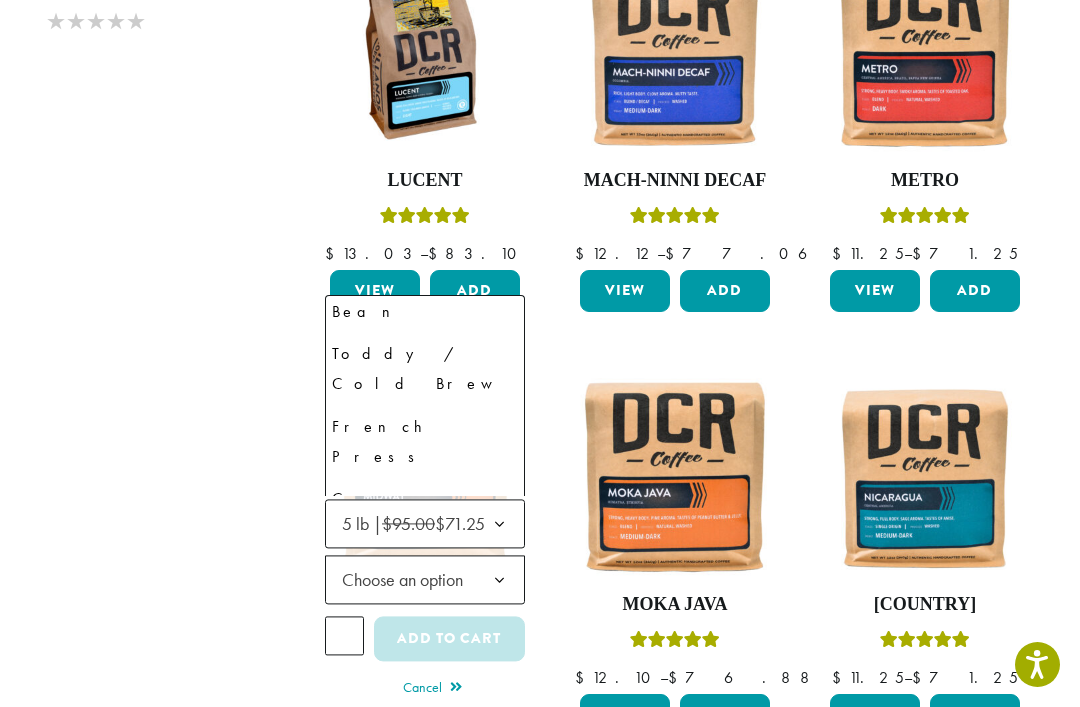 scroll, scrollTop: 136, scrollLeft: 0, axis: vertical 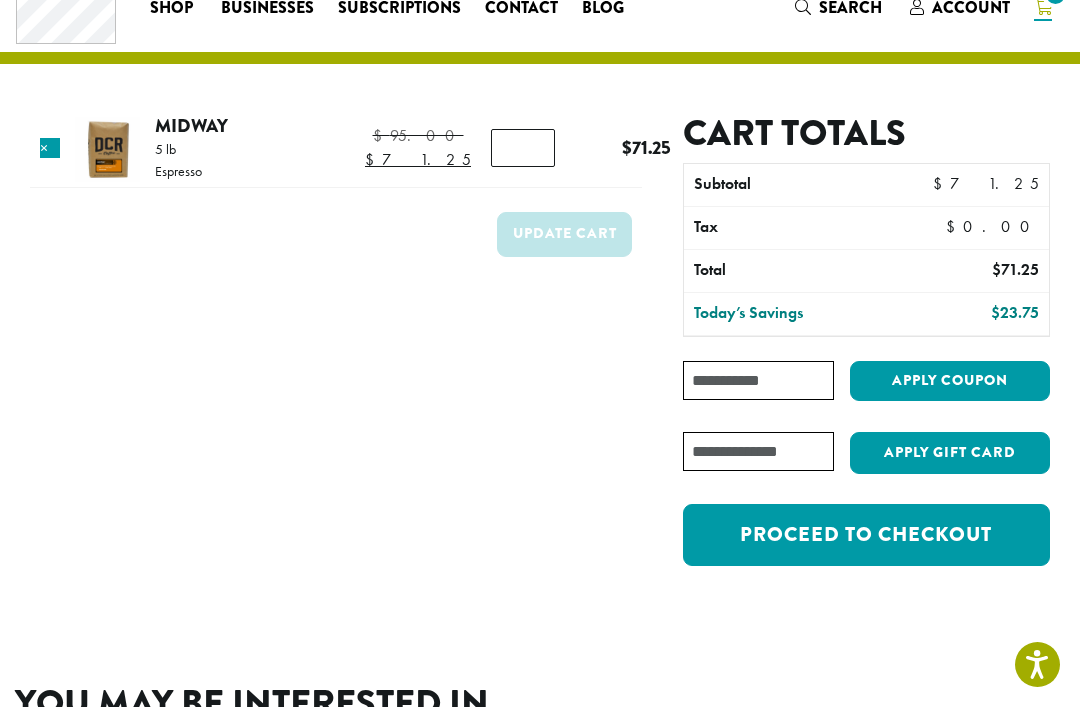 click on "Proceed to checkout" at bounding box center (866, 535) 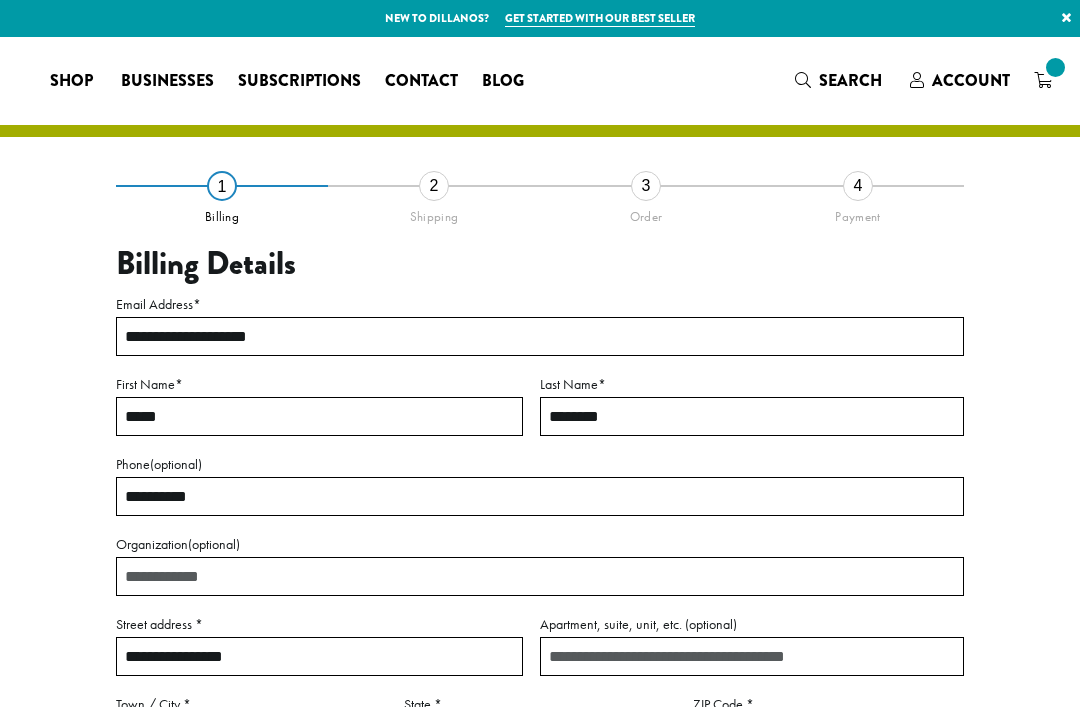 select on "**" 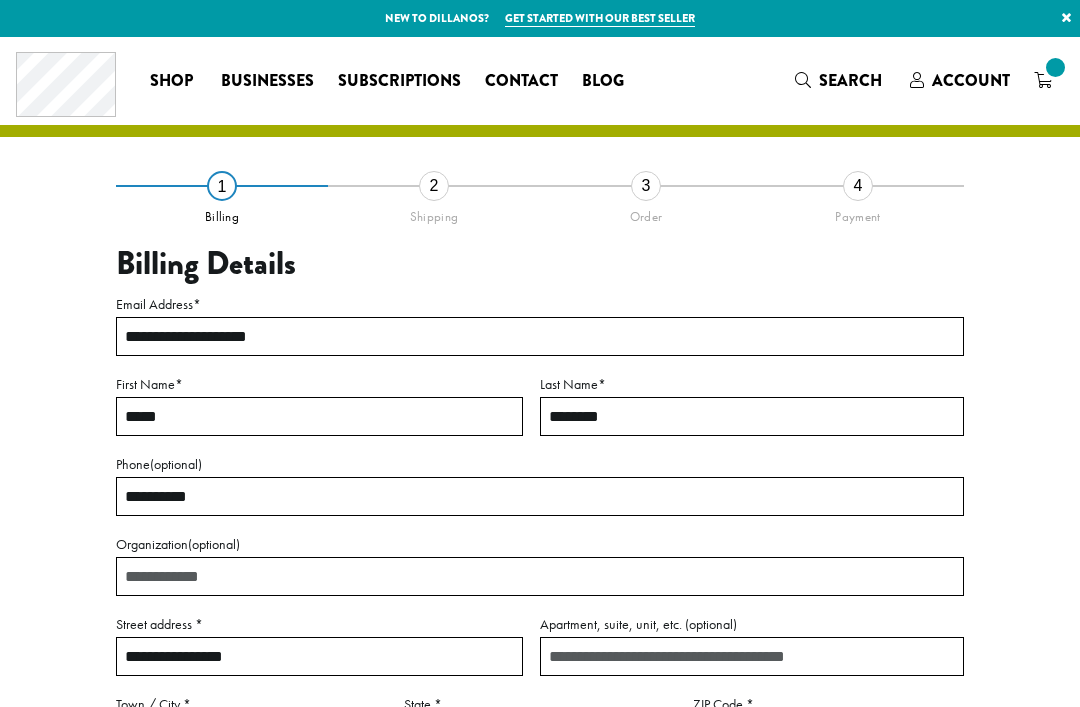 scroll, scrollTop: 0, scrollLeft: 0, axis: both 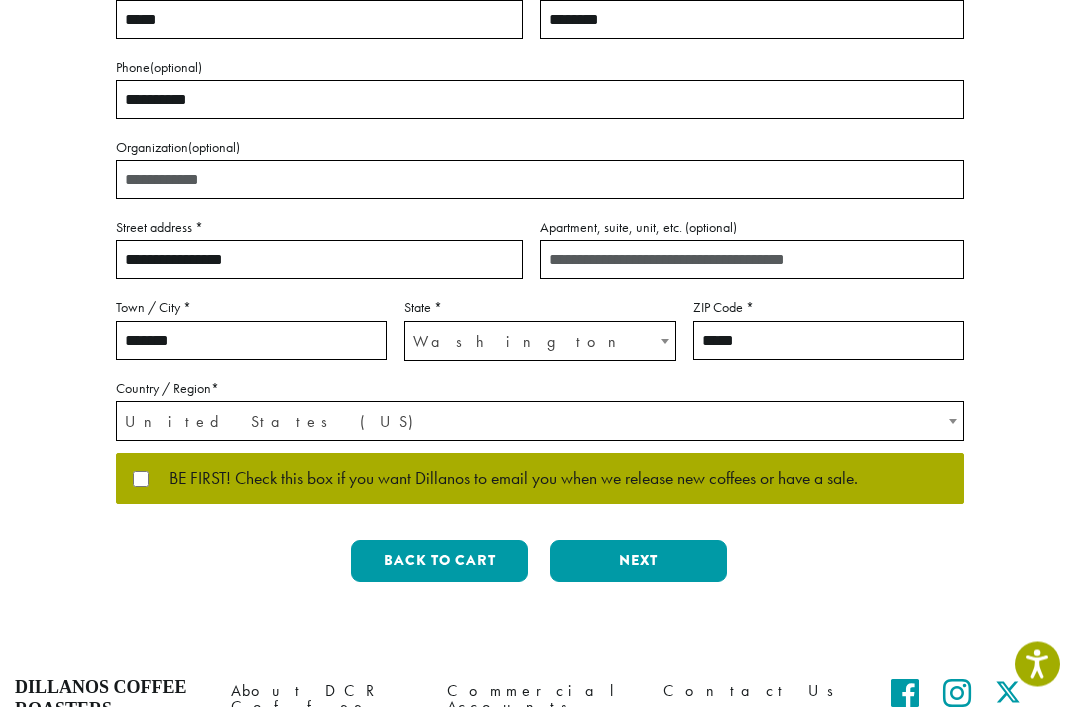 click on "Billing
Shipping
Order
Payment
Billing Details
Email Address  * [EMAIL] First Name  * [FIRST] Last Name  * [LAST] Phone  (optional) * [PHONE] Organization  (optional) Street address   * [STREET] Apartment, suite, unit, etc.   (optional) [APARTMENT_SUITE] Town / City   * [CITY] State   * [STATE] [POSTAL_CODE]" at bounding box center [540, 144] 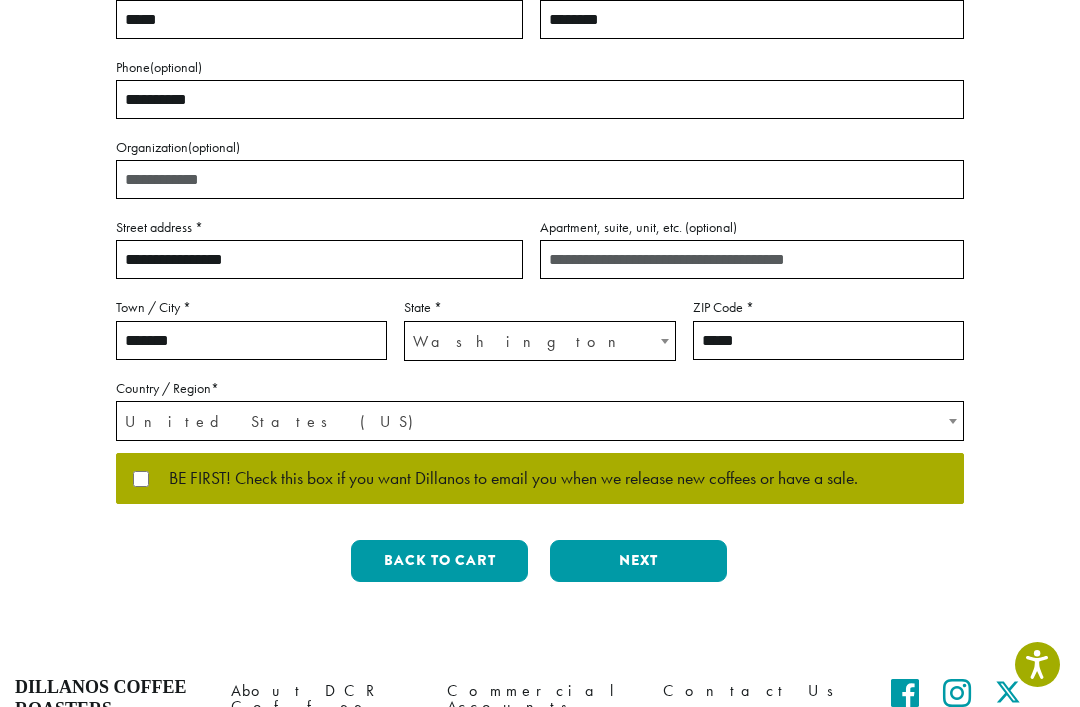 click on "Next" at bounding box center [638, 561] 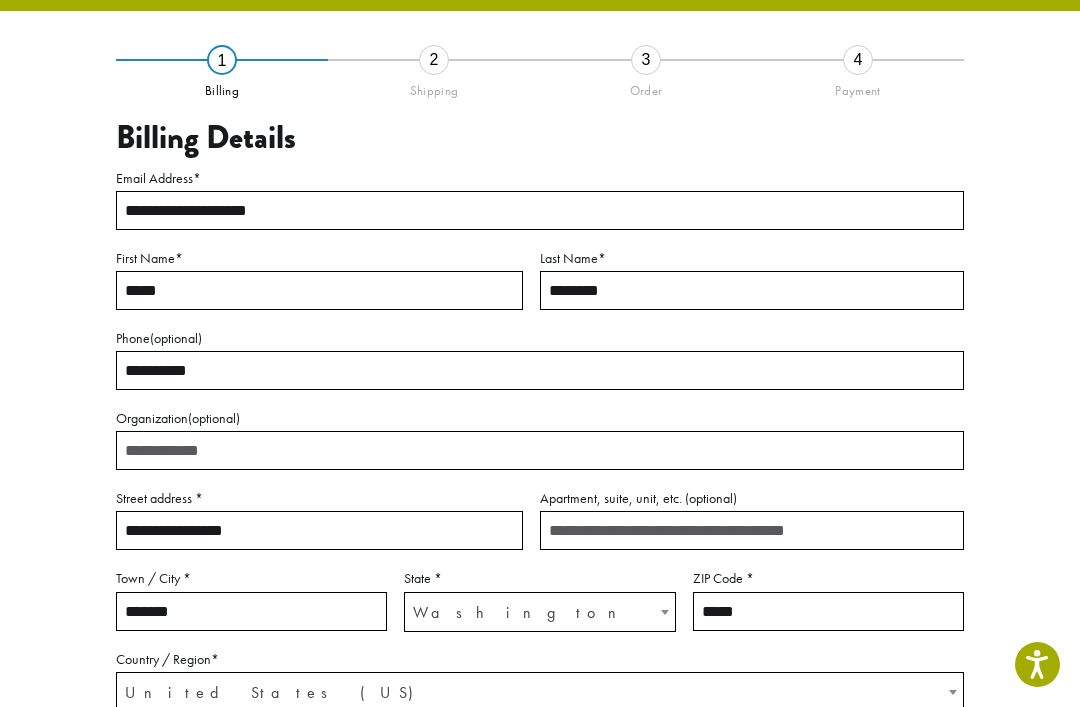 scroll, scrollTop: 89, scrollLeft: 0, axis: vertical 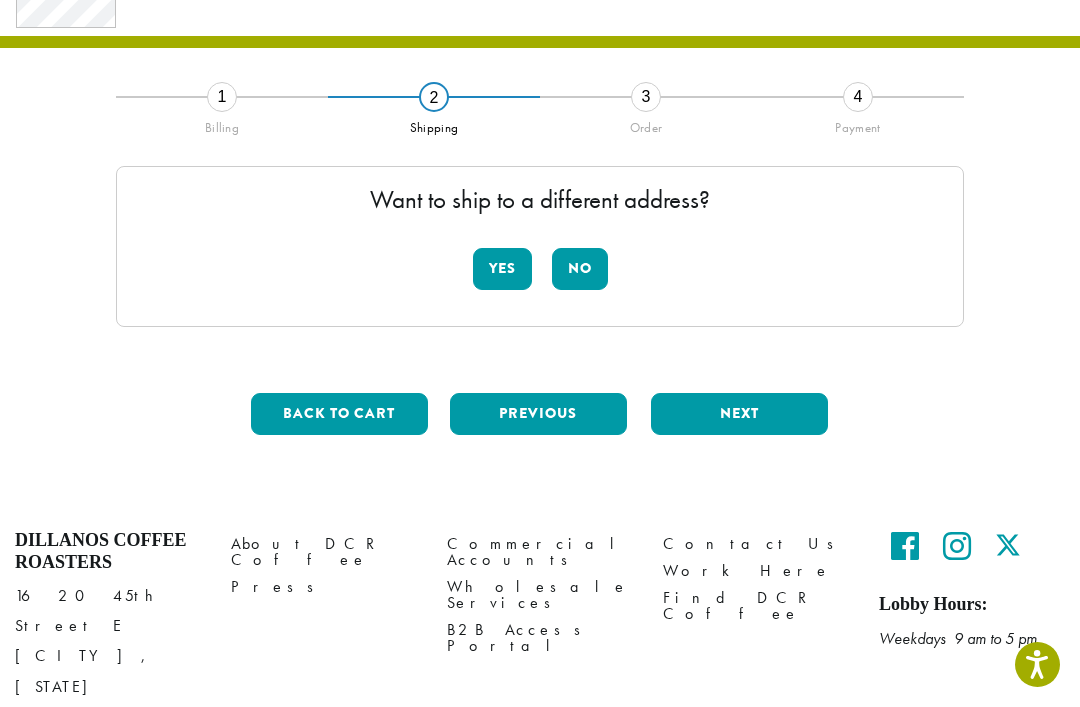 click on "Yes" at bounding box center (502, 269) 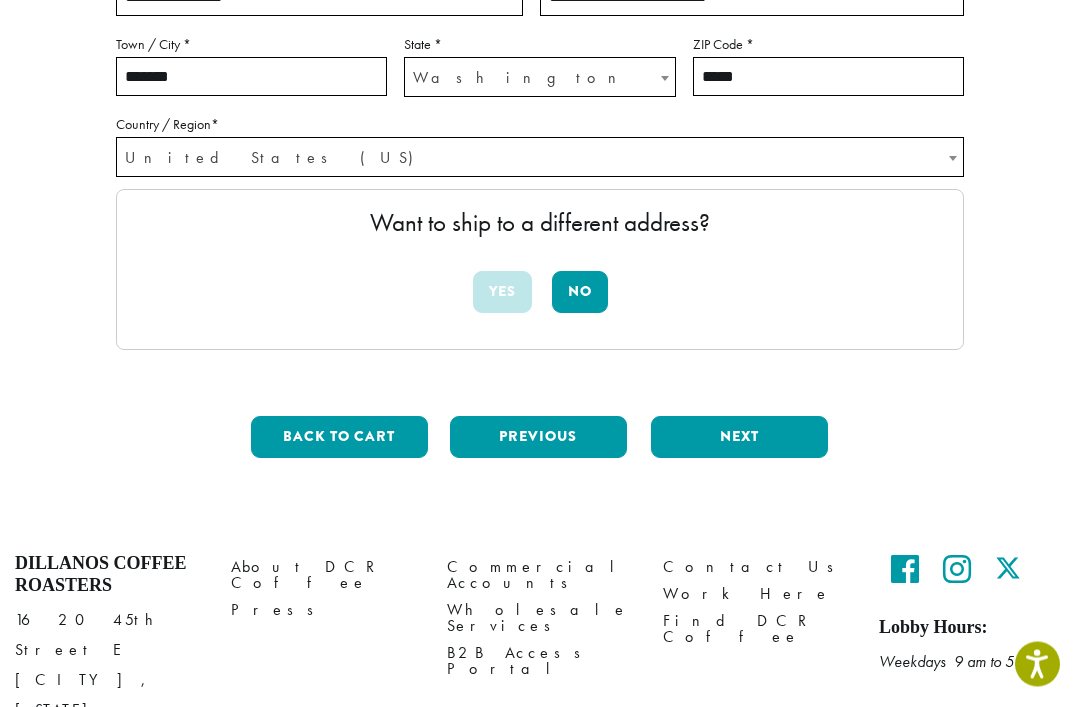 scroll, scrollTop: 532, scrollLeft: 0, axis: vertical 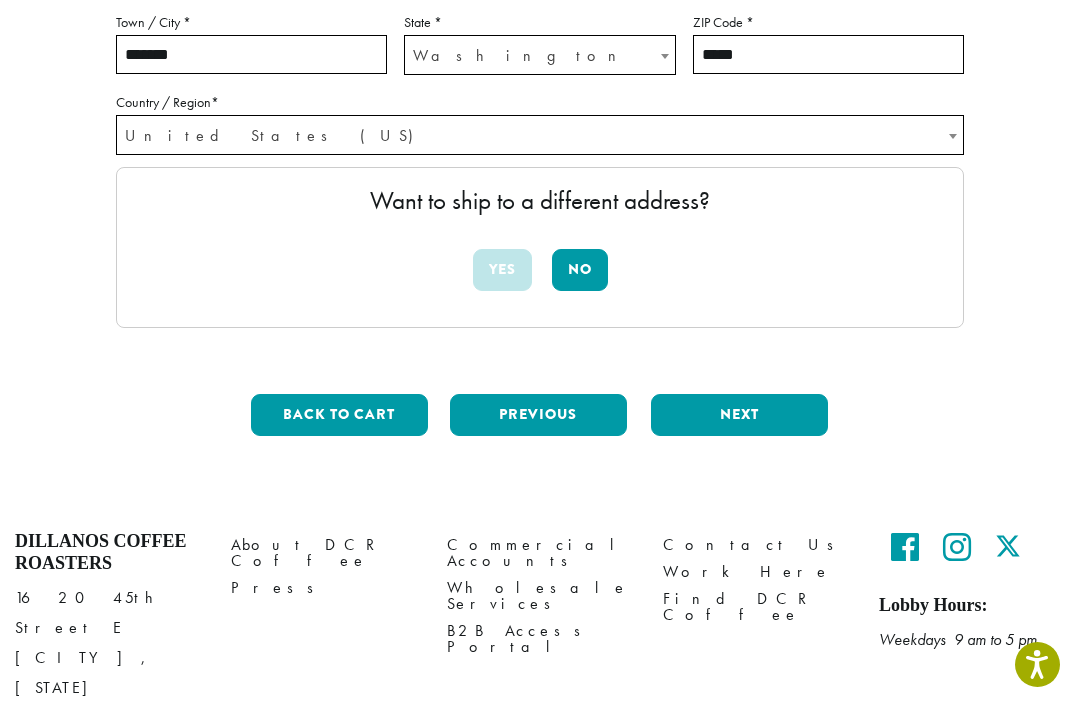 click on "Want to ship to a different address?
Yes
No" at bounding box center [540, 247] 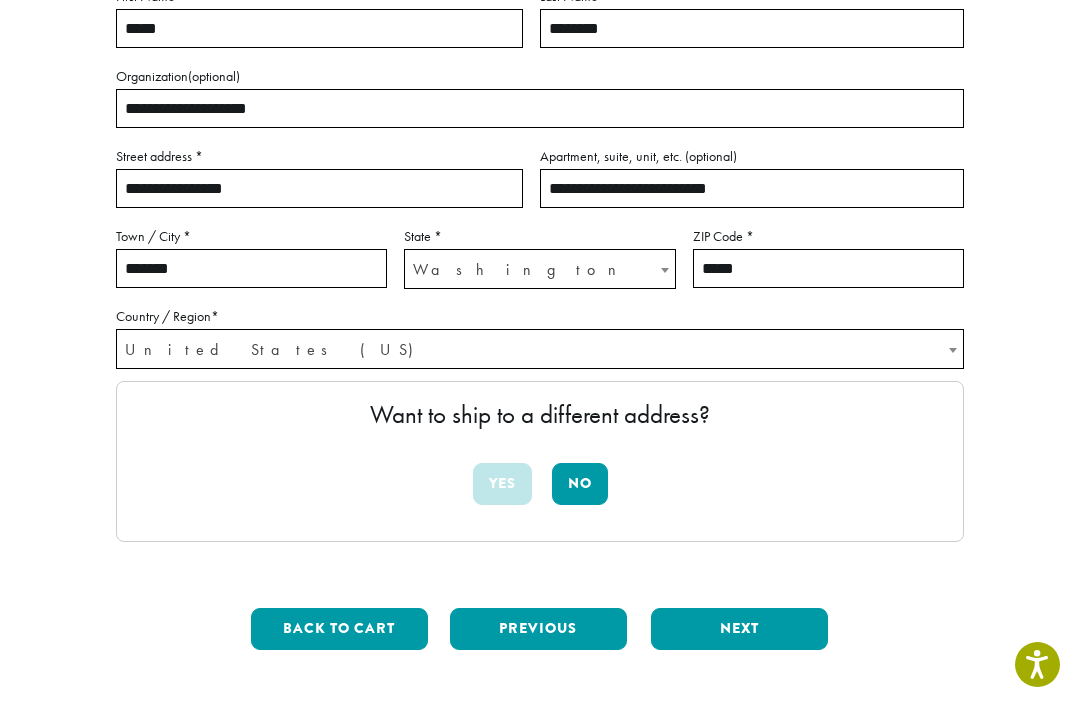 scroll, scrollTop: 307, scrollLeft: 0, axis: vertical 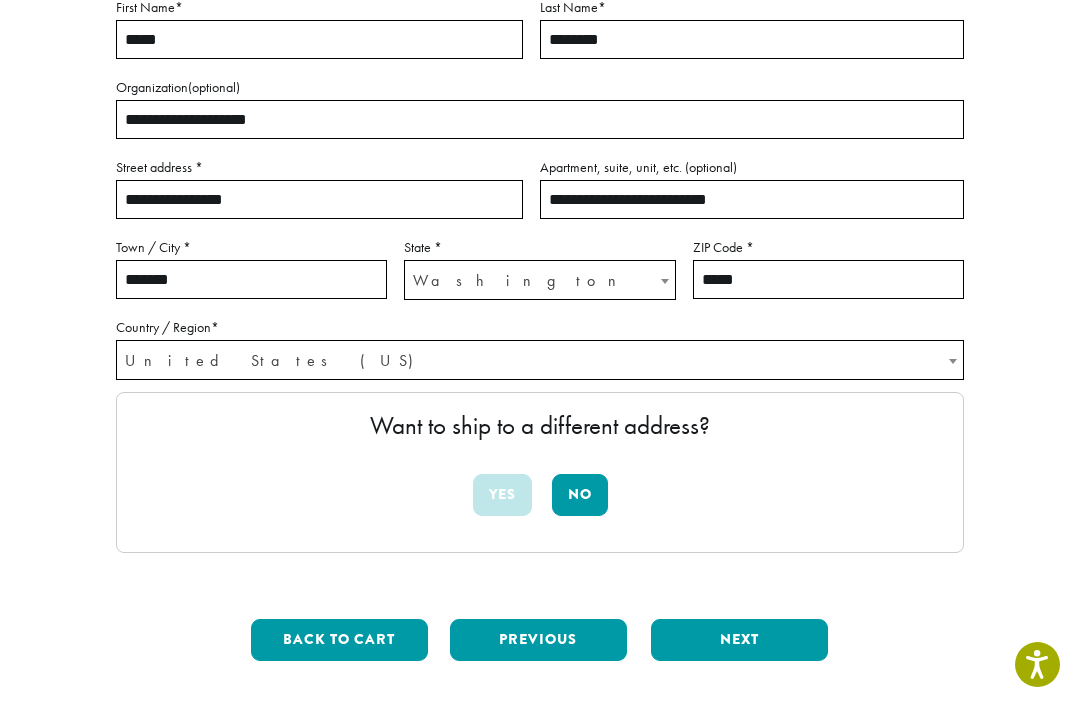 click on "Next" at bounding box center [739, 640] 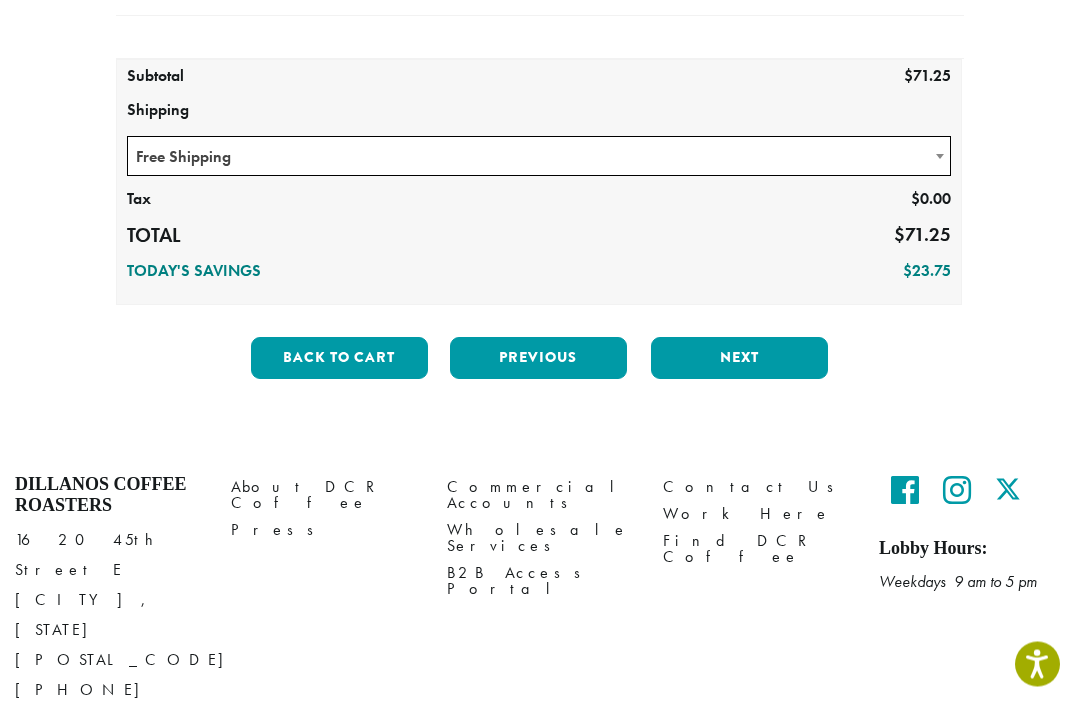 scroll, scrollTop: 348, scrollLeft: 0, axis: vertical 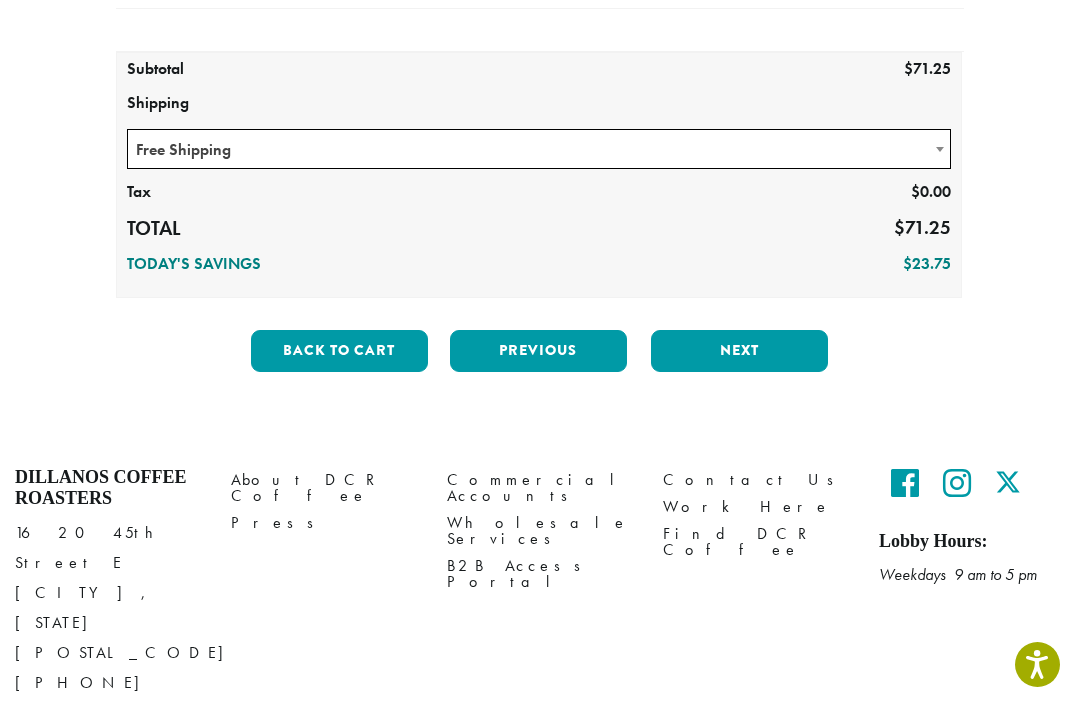 click on "Next" at bounding box center [739, 351] 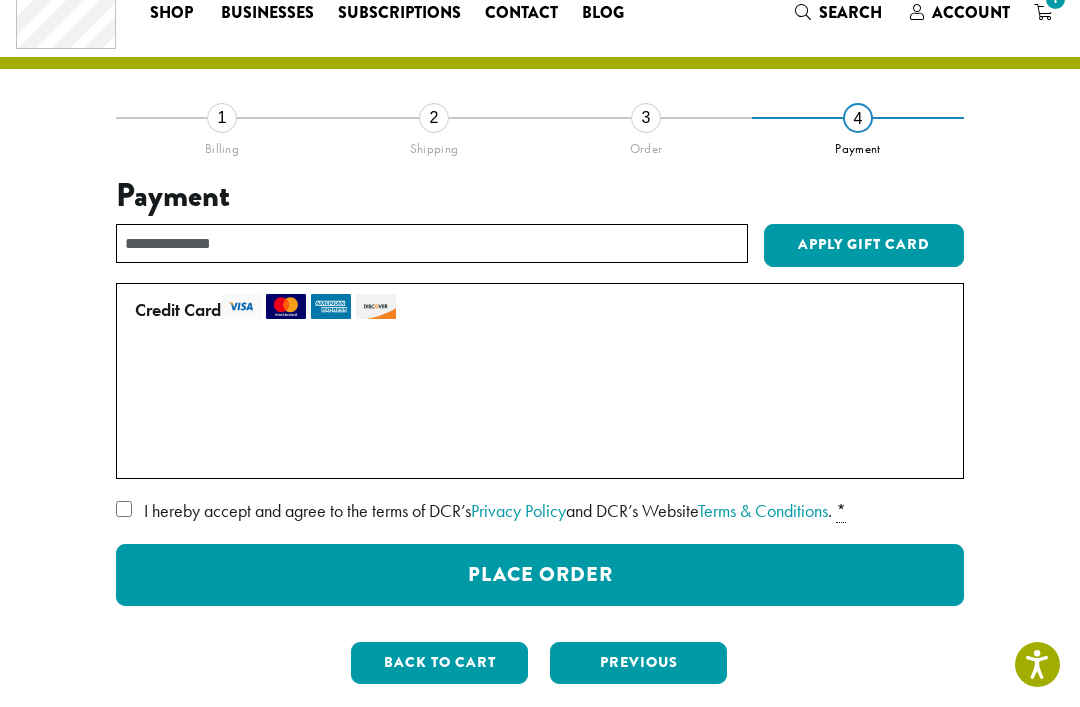 scroll, scrollTop: 62, scrollLeft: 0, axis: vertical 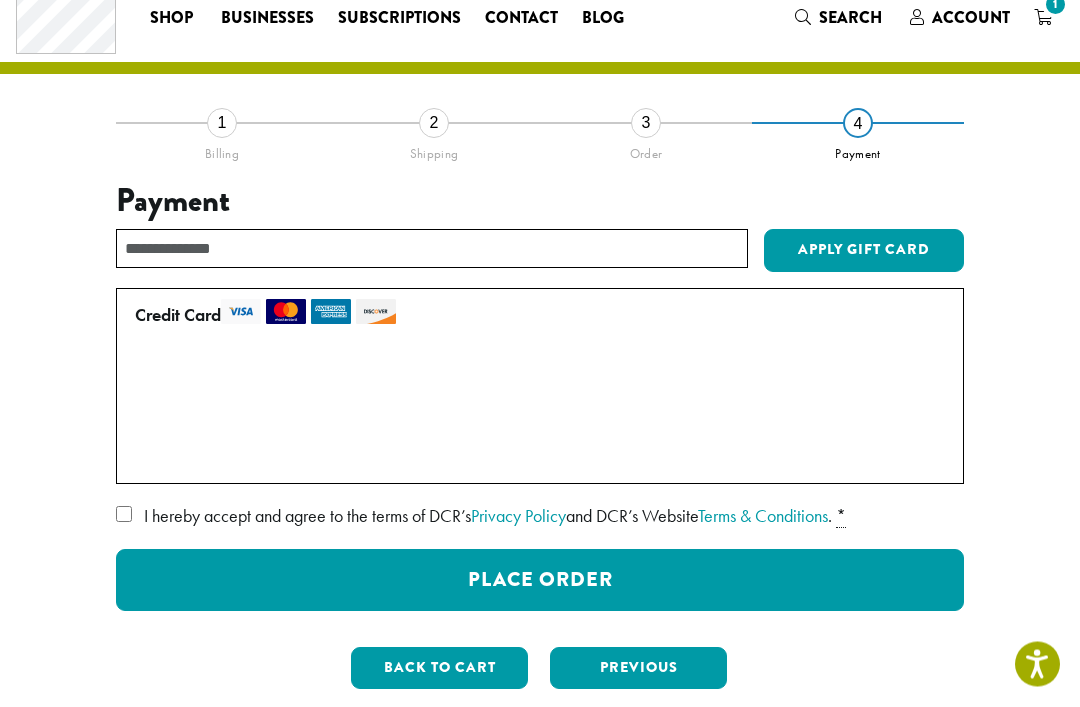 click on "Place Order" at bounding box center [540, 581] 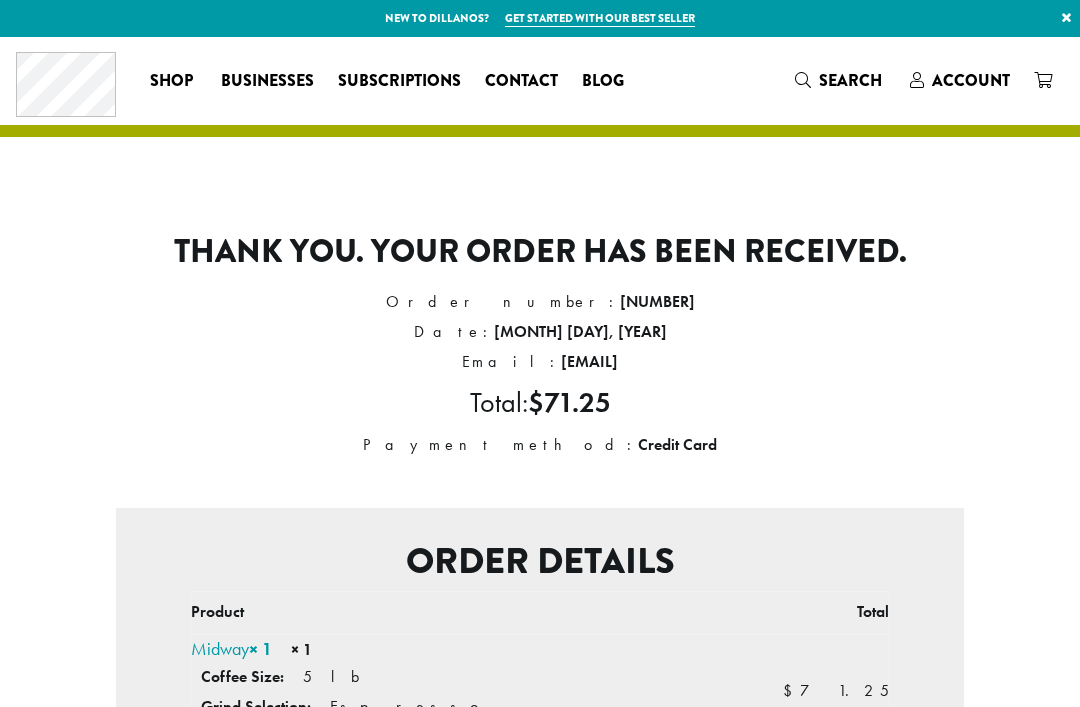 scroll, scrollTop: 0, scrollLeft: 0, axis: both 